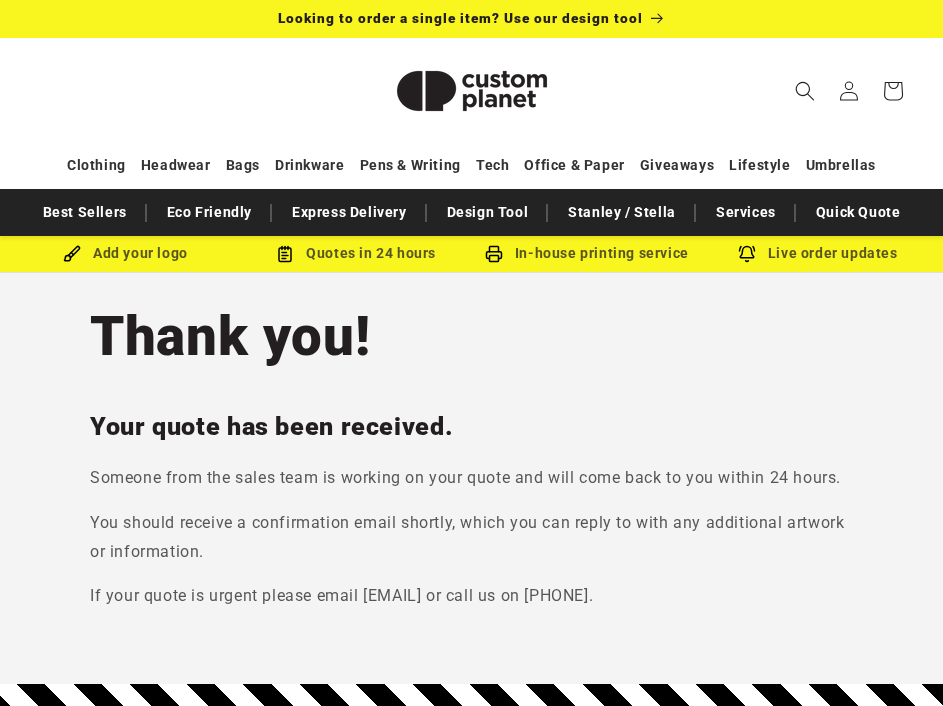 scroll, scrollTop: 0, scrollLeft: 0, axis: both 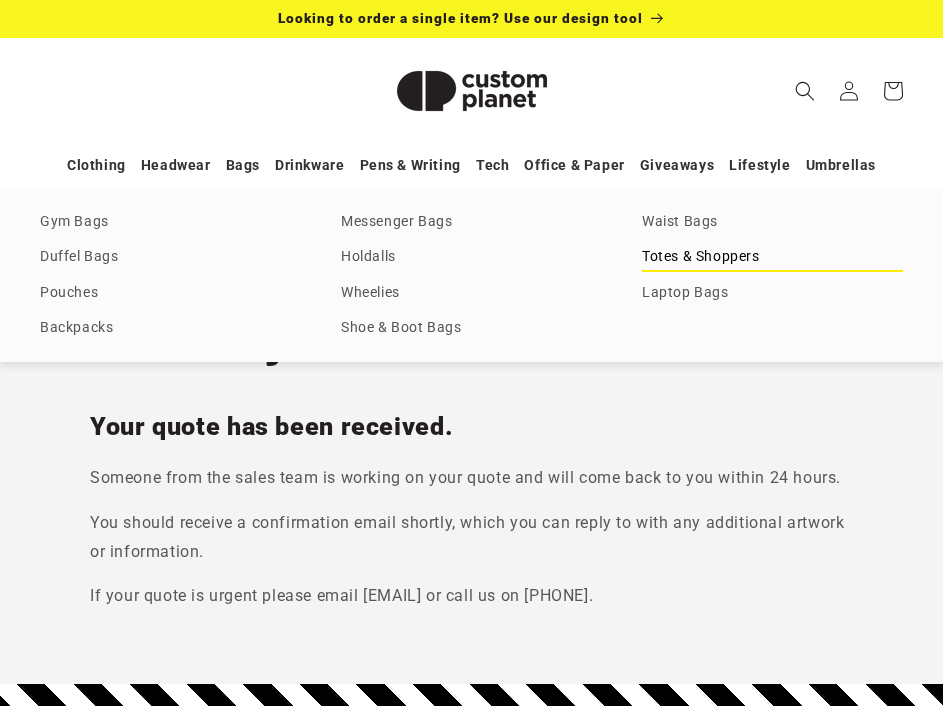 click on "Totes & Shoppers" at bounding box center (772, 257) 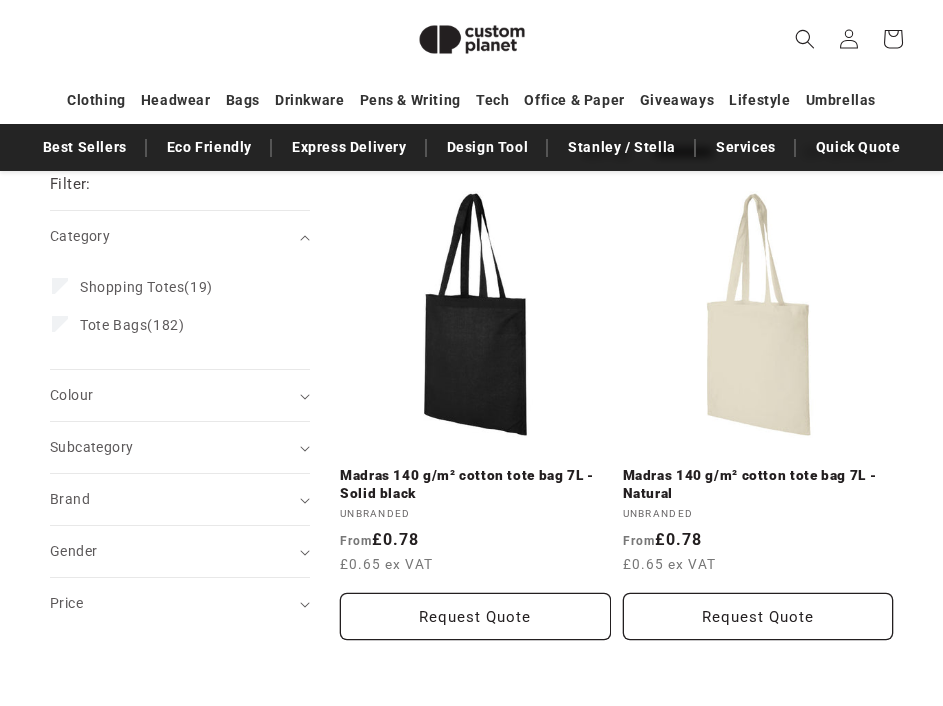 scroll, scrollTop: 310, scrollLeft: 0, axis: vertical 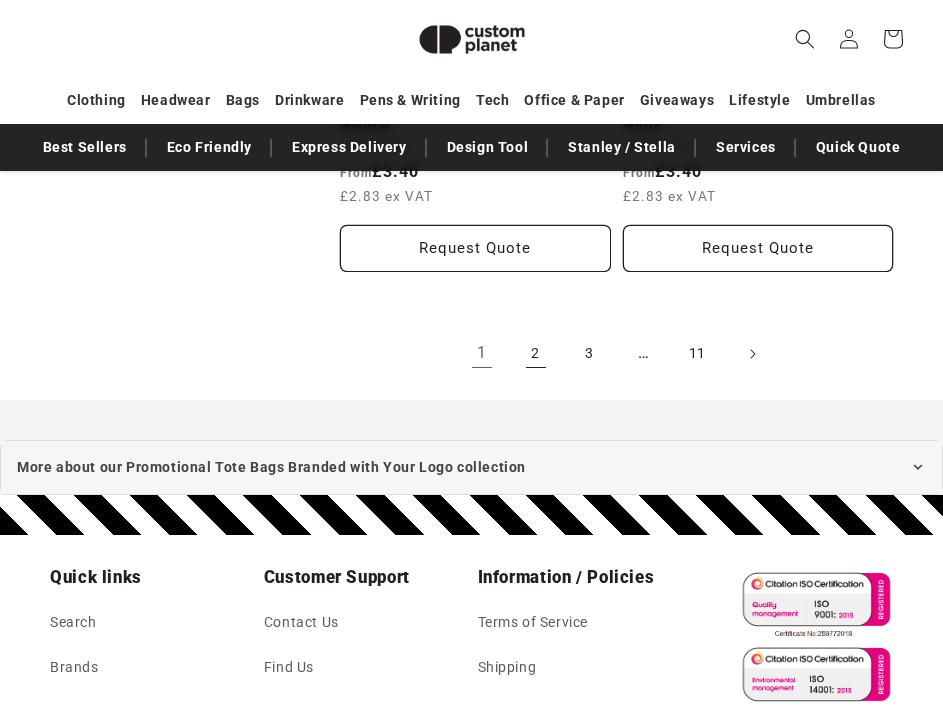 click on "2" at bounding box center [536, 354] 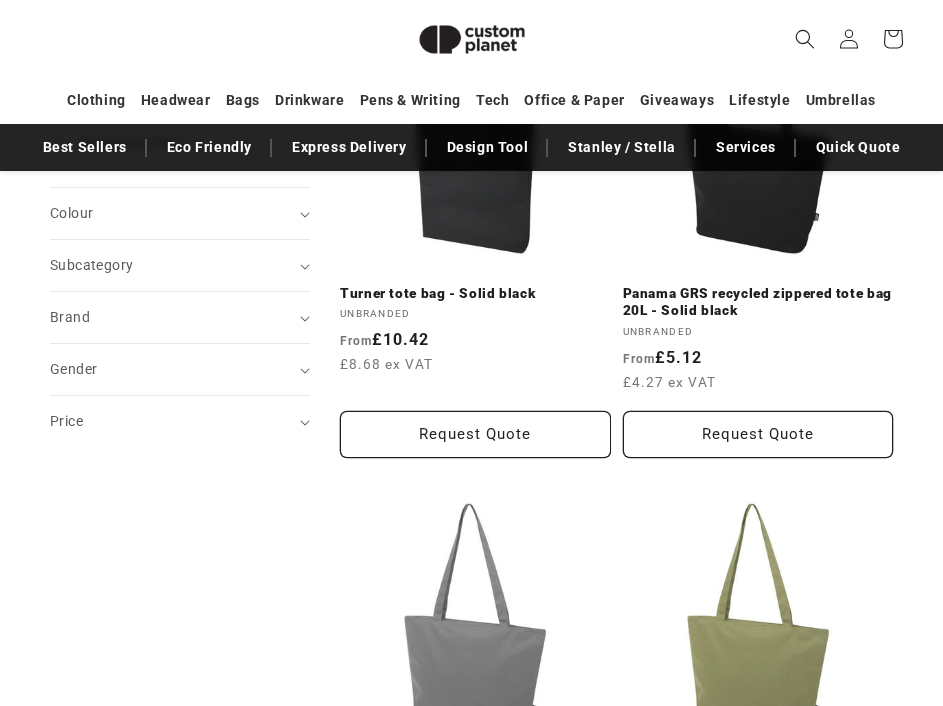 scroll, scrollTop: 784, scrollLeft: 0, axis: vertical 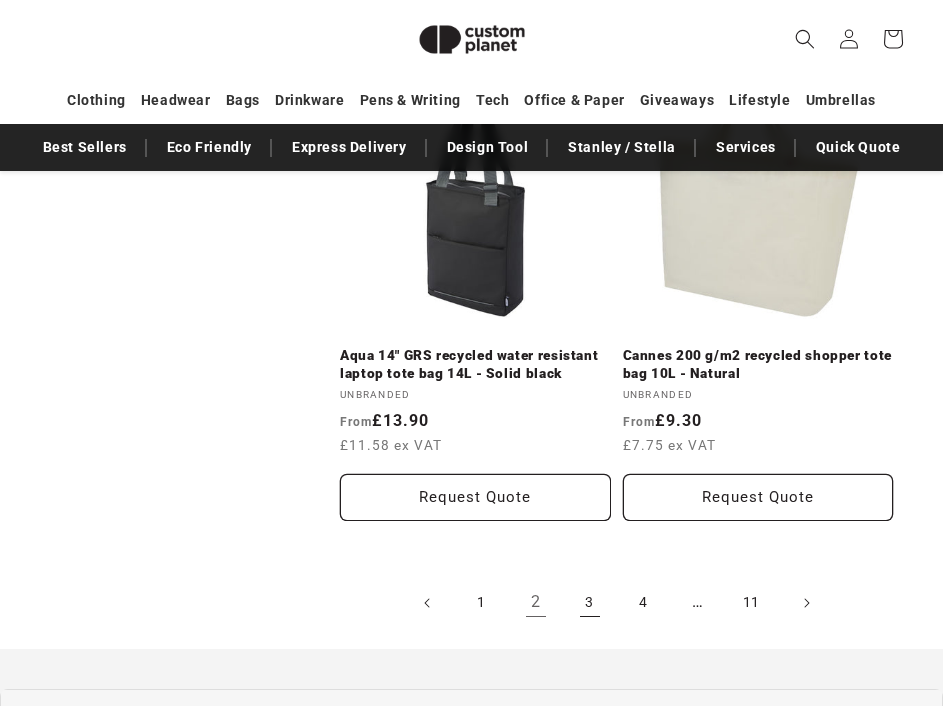 click on "3" at bounding box center [590, 603] 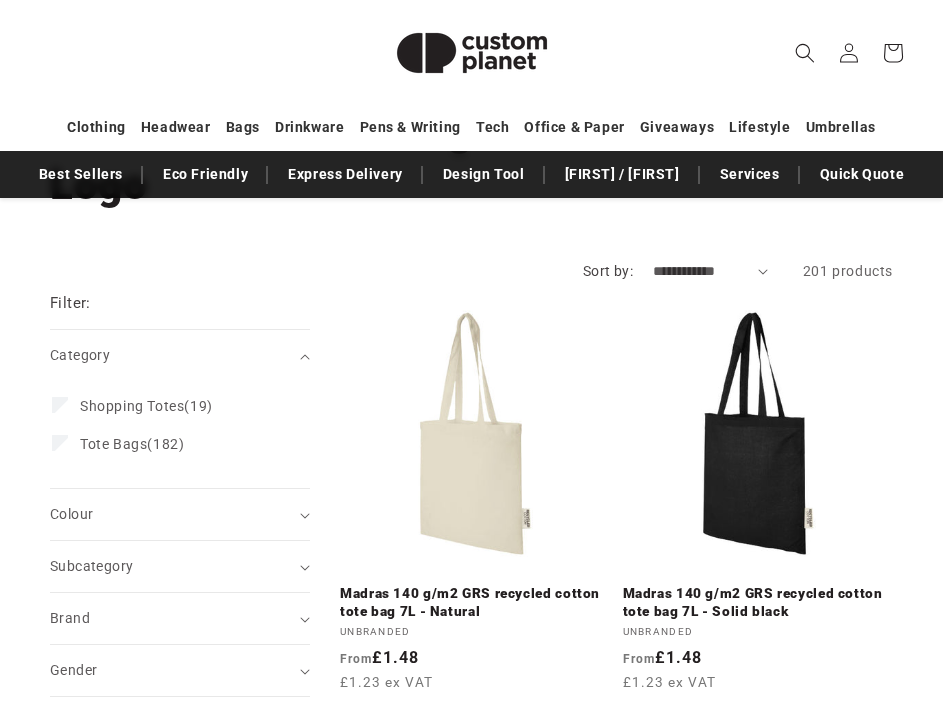 scroll, scrollTop: 0, scrollLeft: 0, axis: both 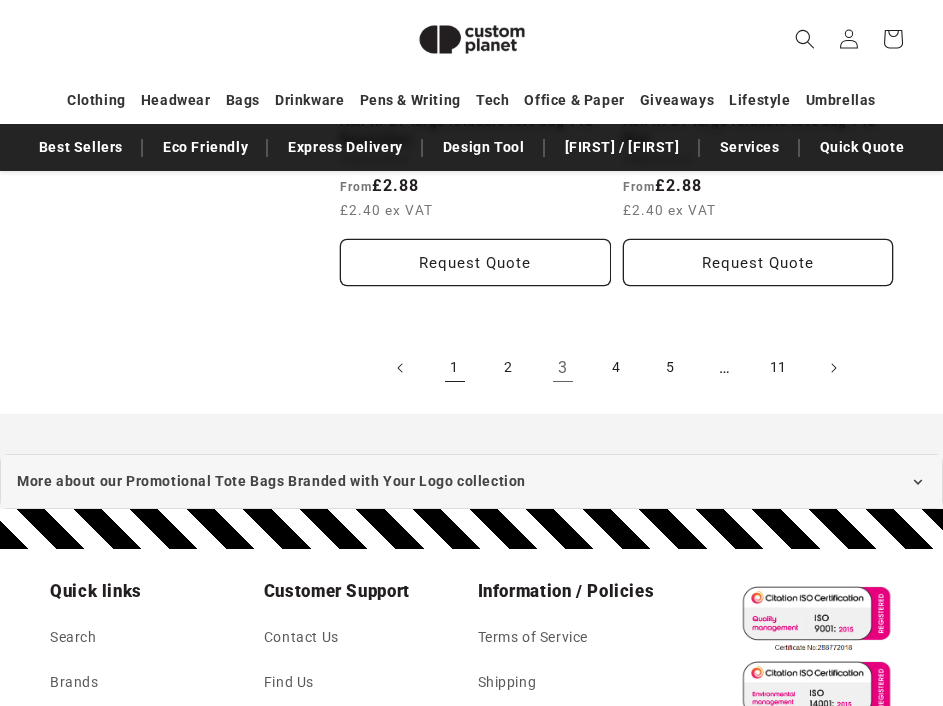 click on "1" at bounding box center [455, 368] 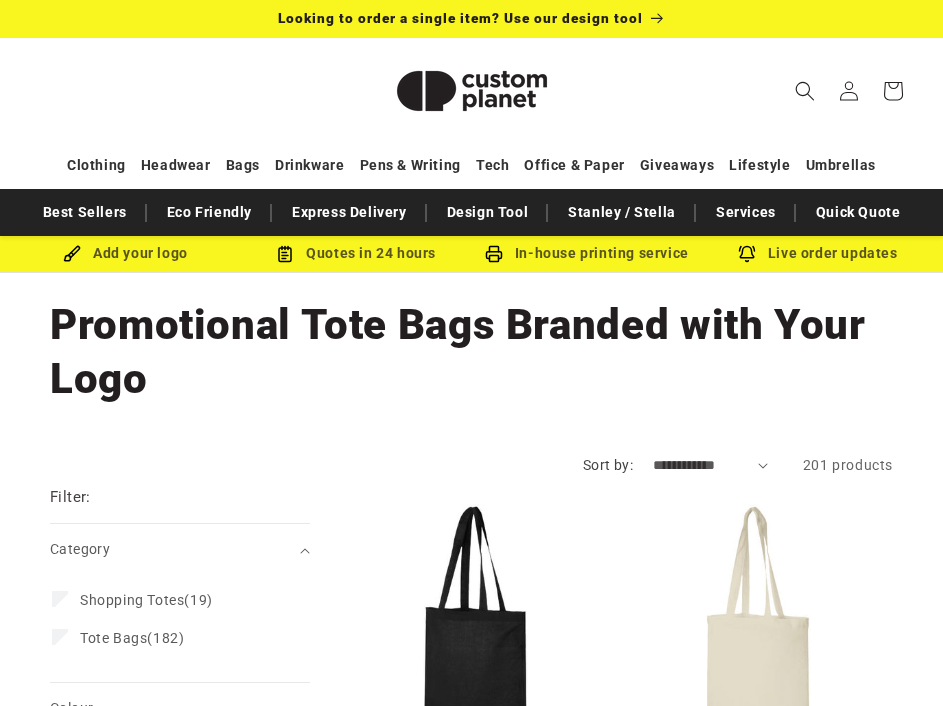 scroll, scrollTop: 203, scrollLeft: 0, axis: vertical 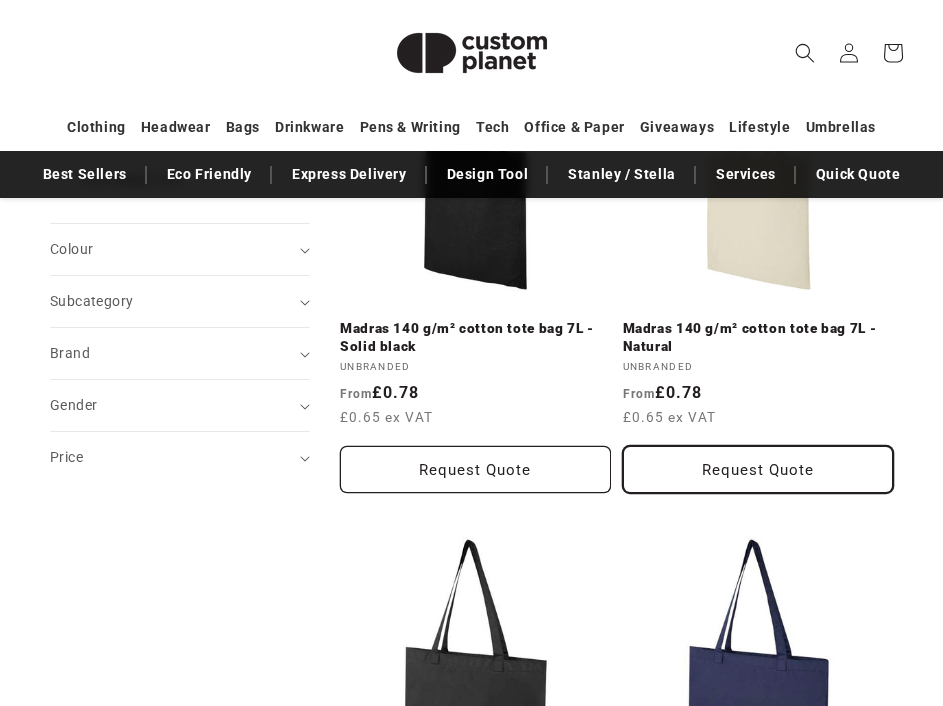 click on "Request Quote" at bounding box center [758, 469] 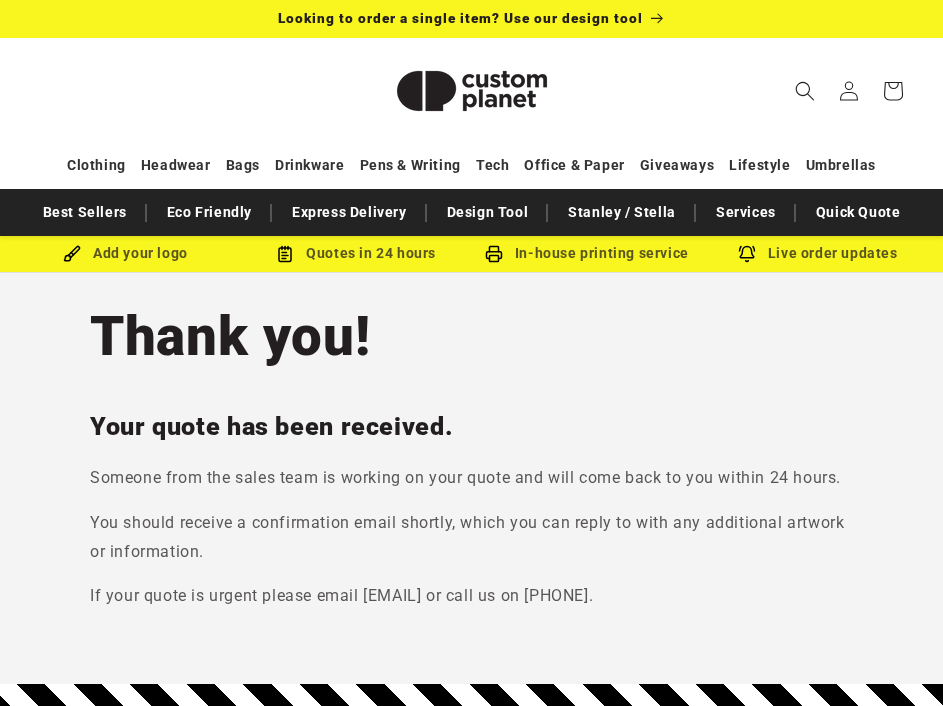 scroll, scrollTop: 98, scrollLeft: 0, axis: vertical 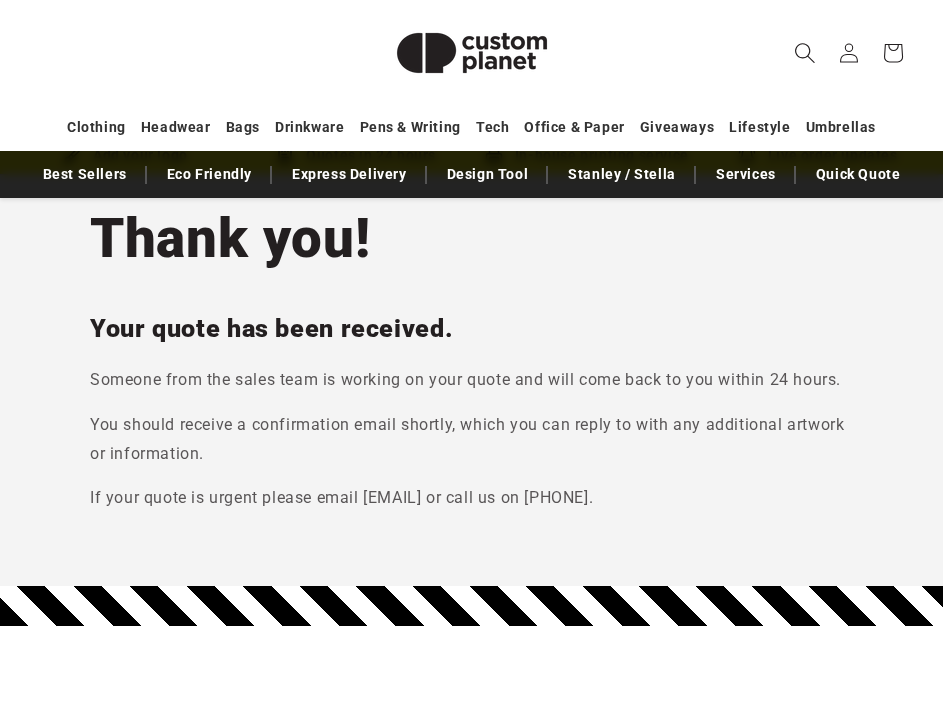 click 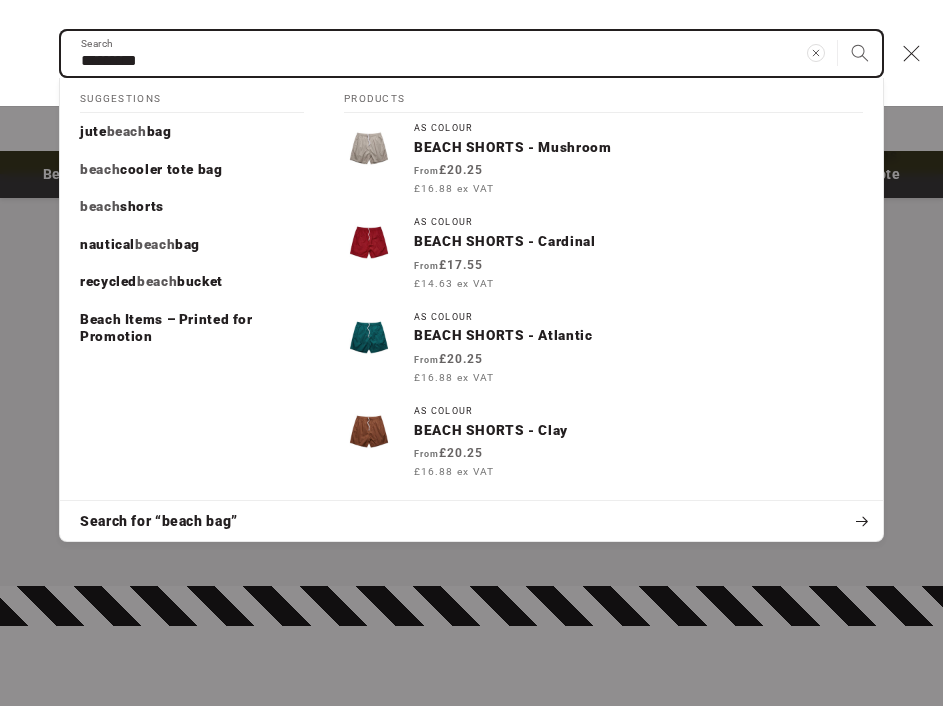 type on "*********" 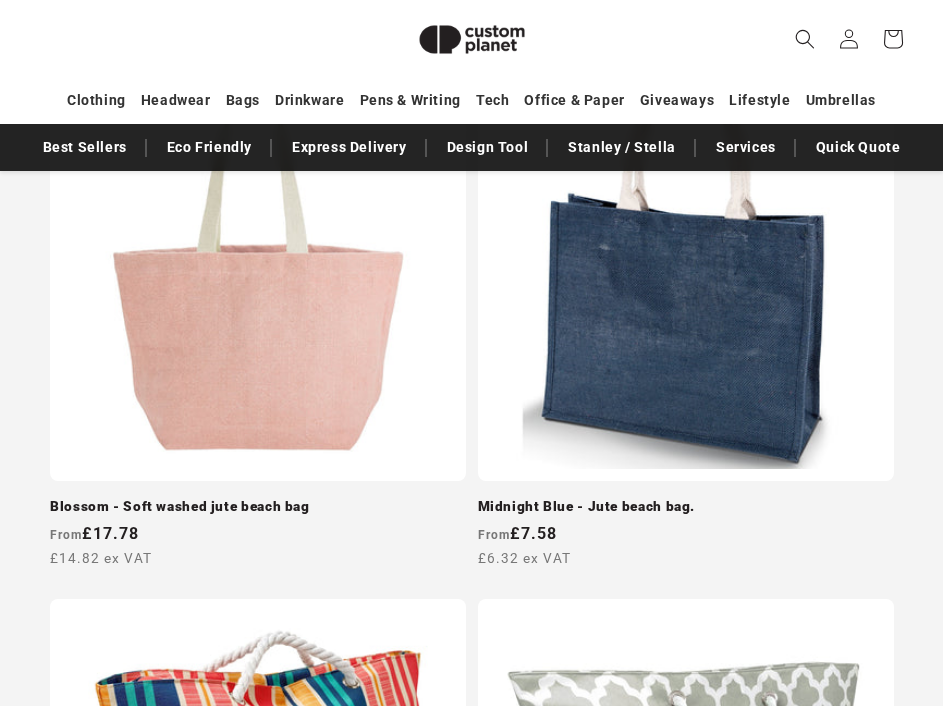scroll, scrollTop: 3447, scrollLeft: 0, axis: vertical 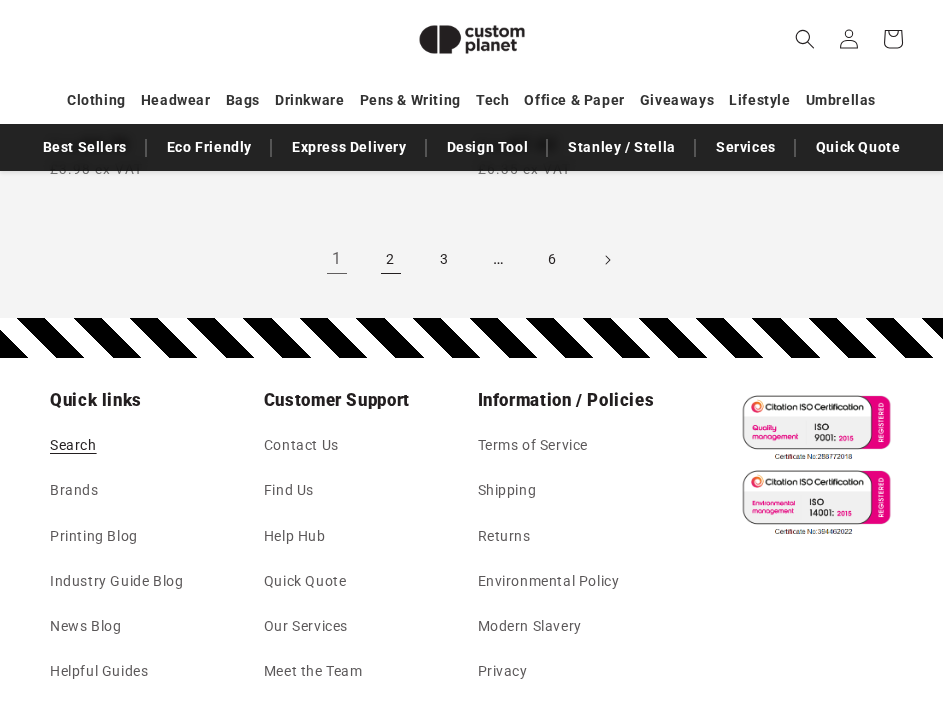 click on "2" at bounding box center [391, 260] 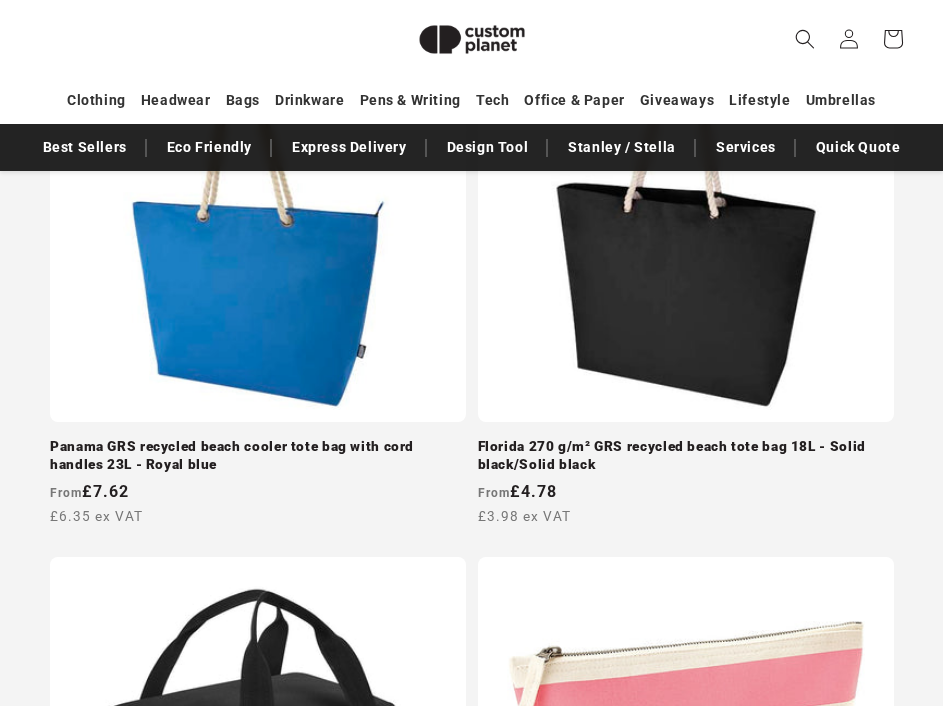 scroll, scrollTop: 713, scrollLeft: 0, axis: vertical 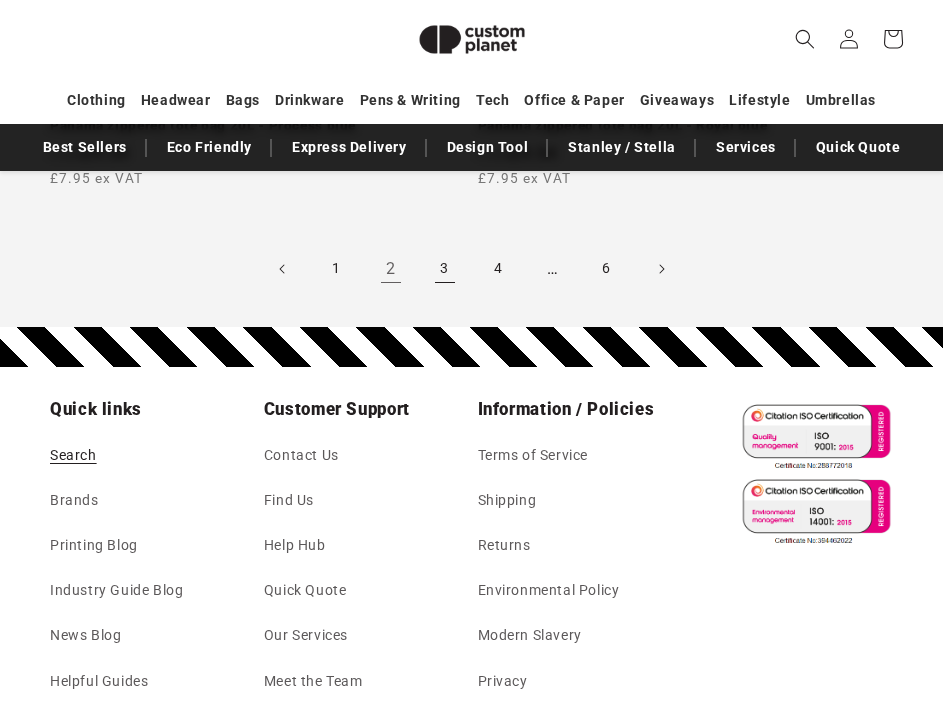 click on "3" at bounding box center [445, 269] 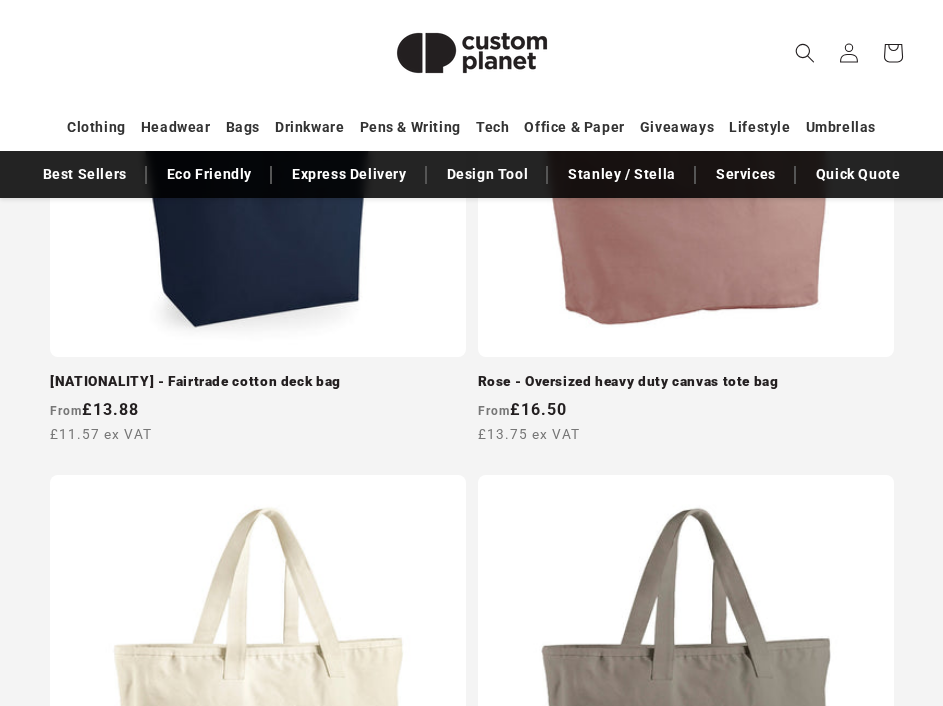 scroll, scrollTop: 966, scrollLeft: 0, axis: vertical 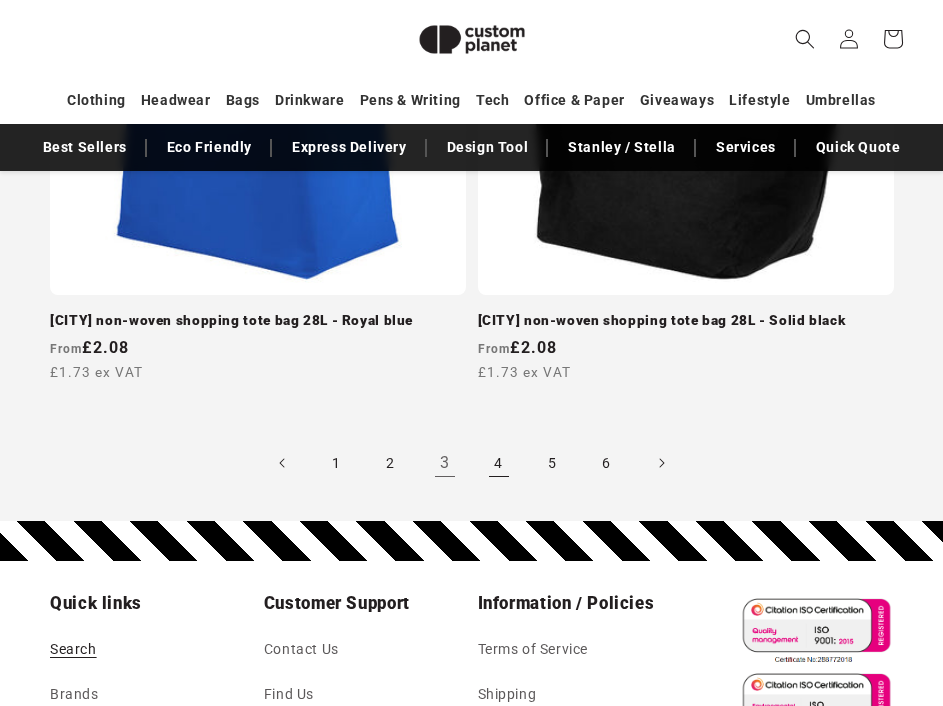 click on "4" at bounding box center [499, 463] 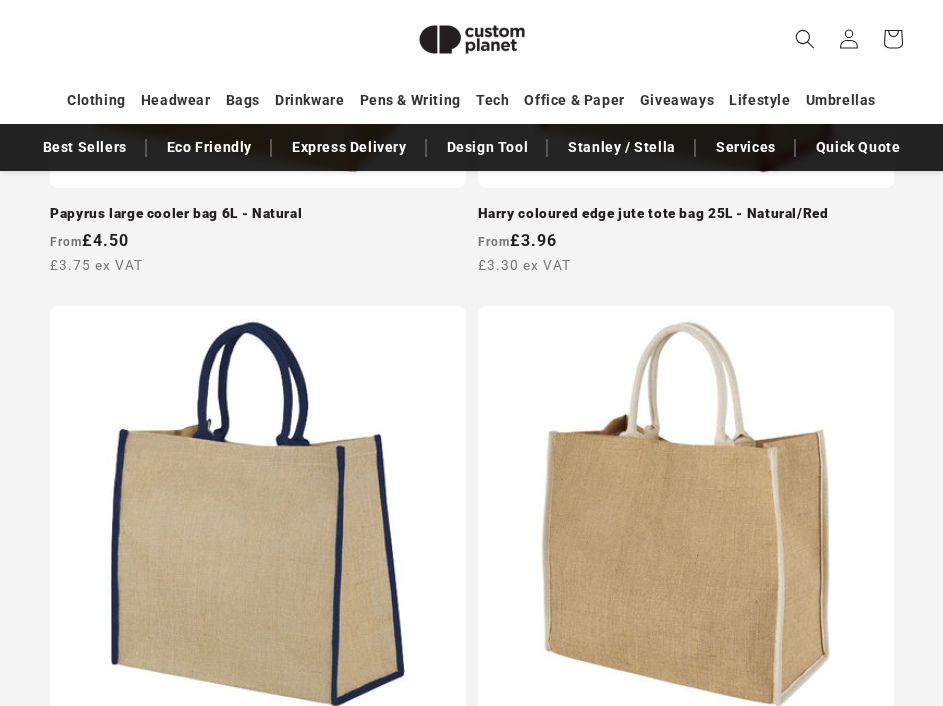 scroll, scrollTop: 0, scrollLeft: 0, axis: both 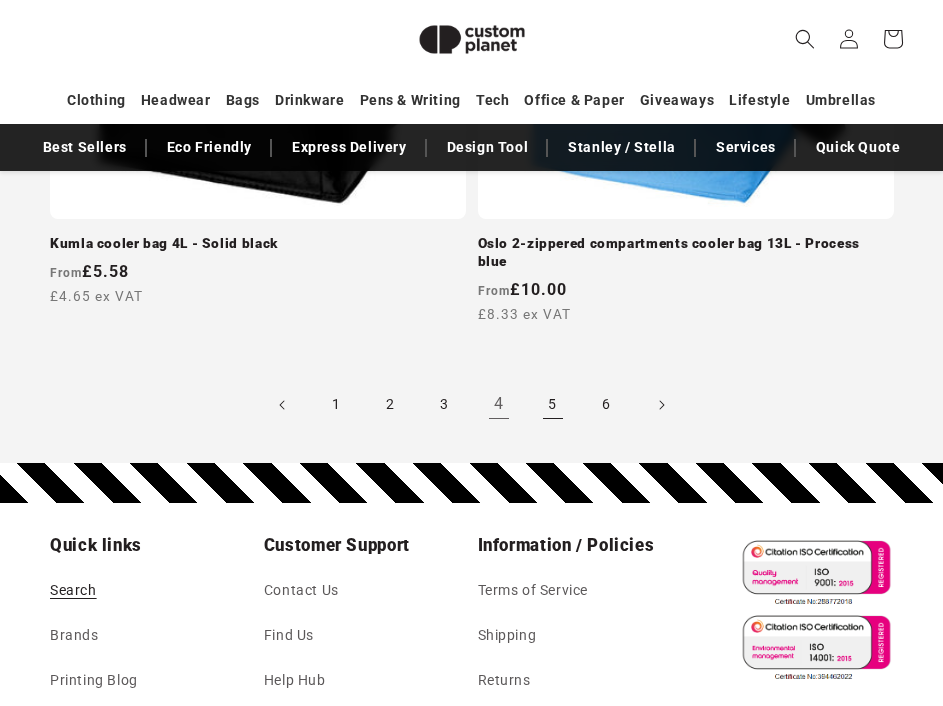 click on "5" at bounding box center (553, 405) 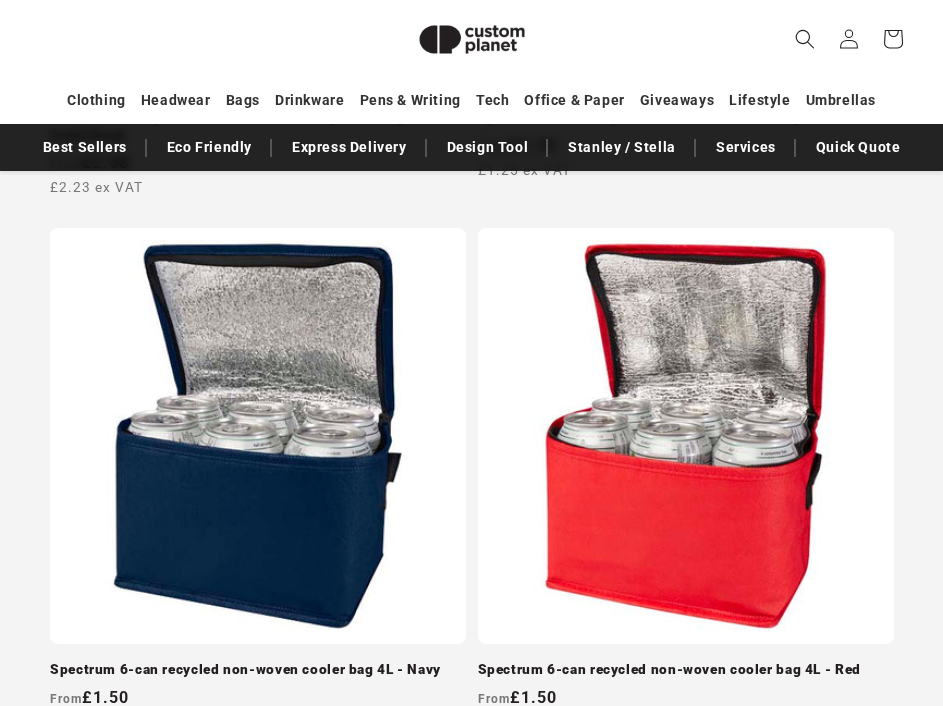 scroll, scrollTop: 0, scrollLeft: 0, axis: both 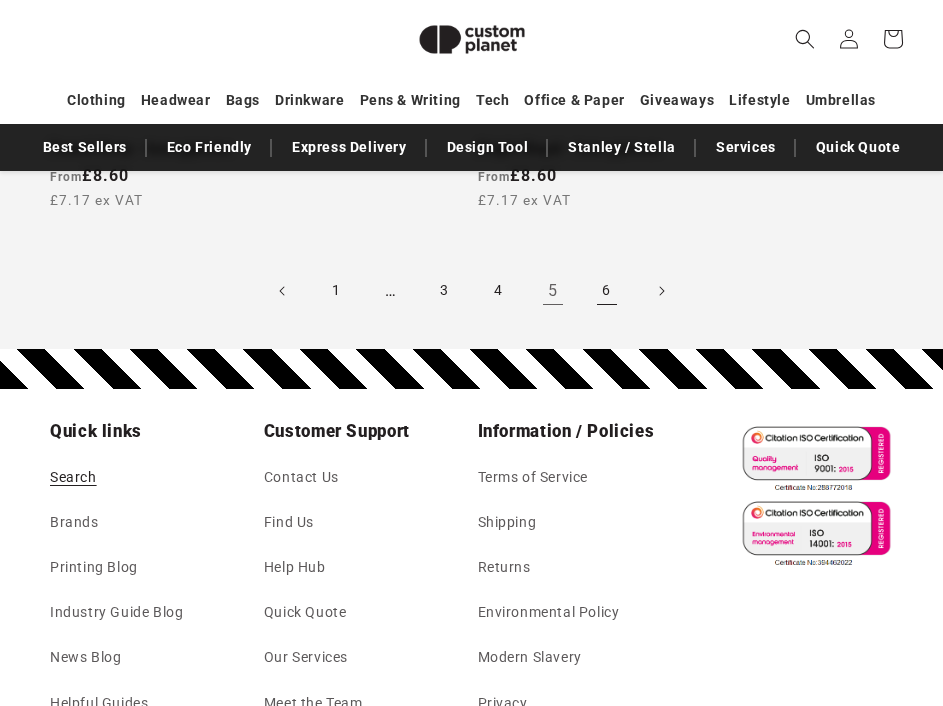 click on "6" at bounding box center [607, 291] 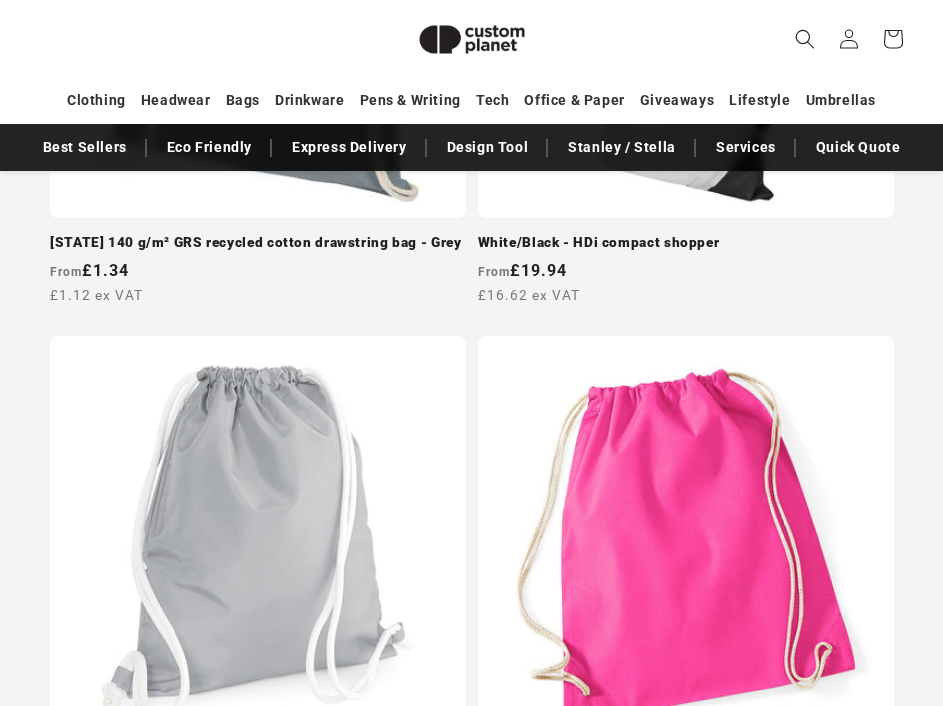 scroll, scrollTop: 861, scrollLeft: 0, axis: vertical 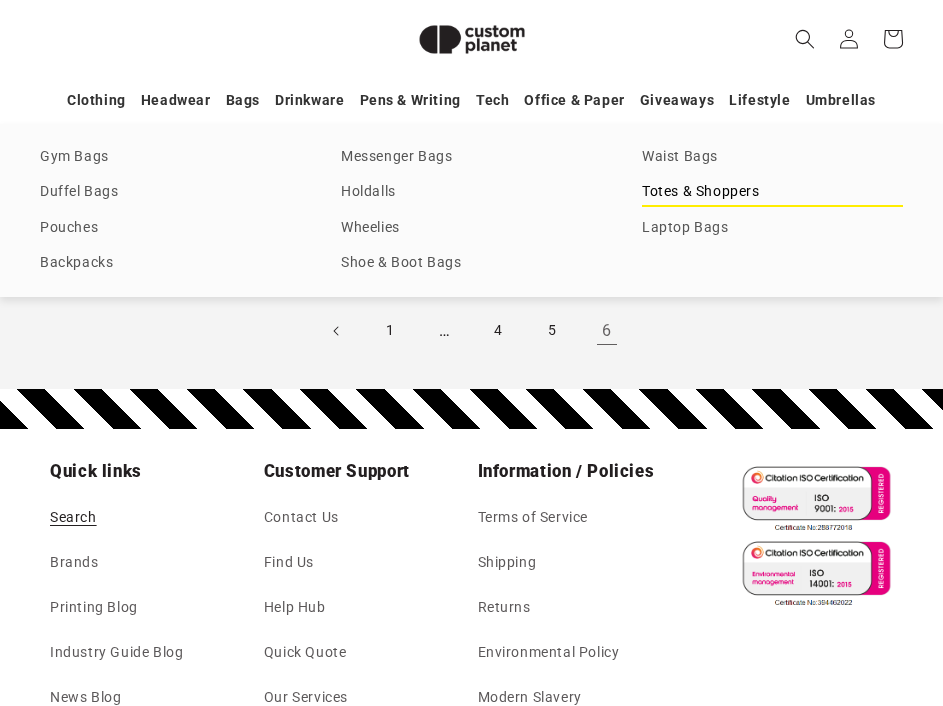 click on "Totes & Shoppers" at bounding box center (772, 192) 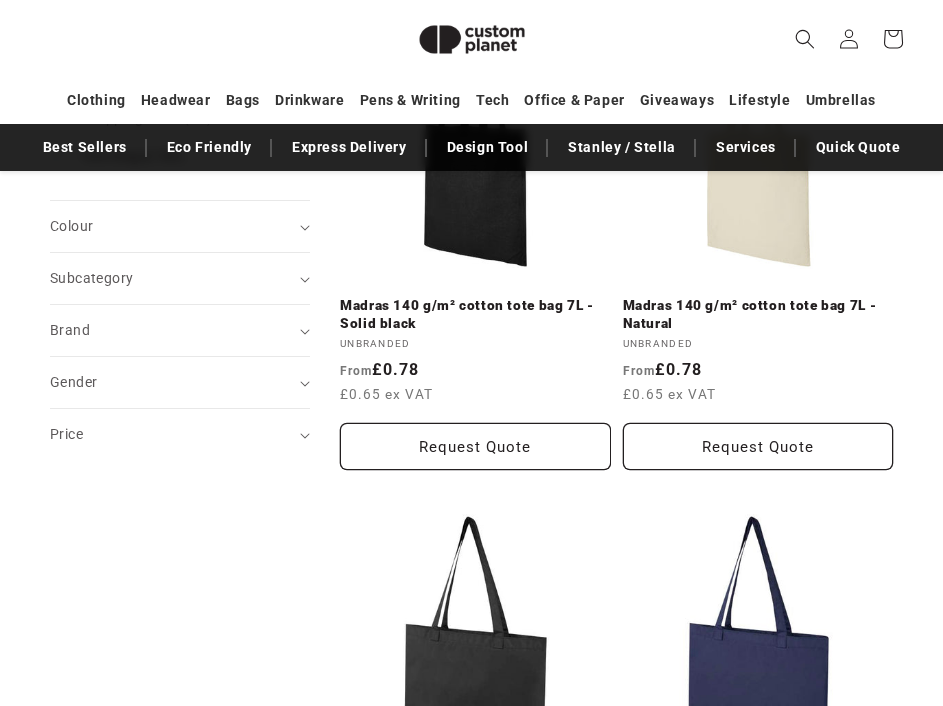 scroll, scrollTop: 481, scrollLeft: 0, axis: vertical 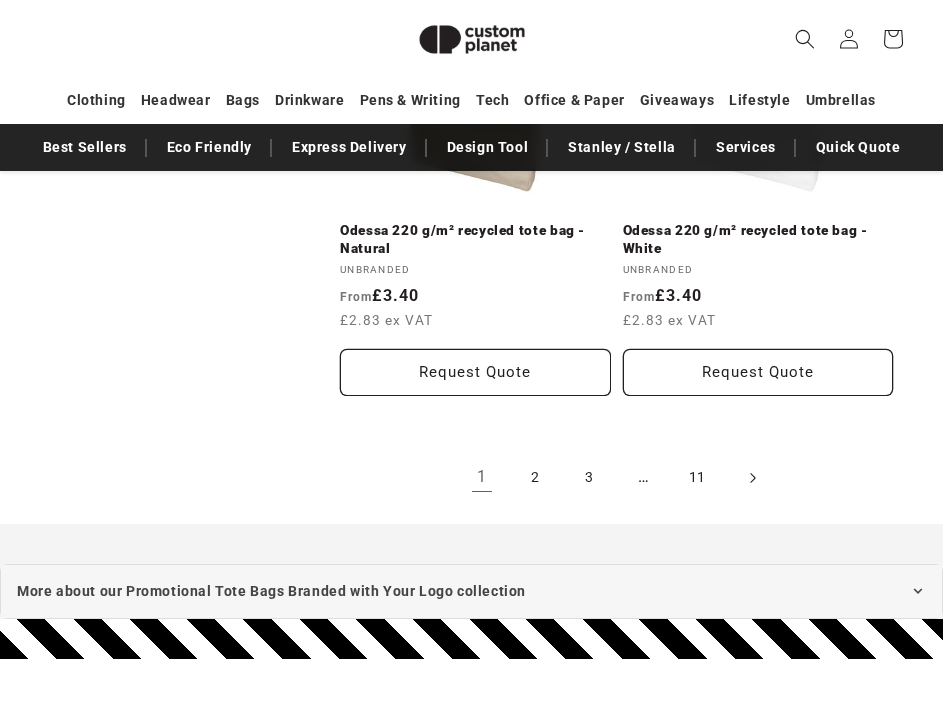 click 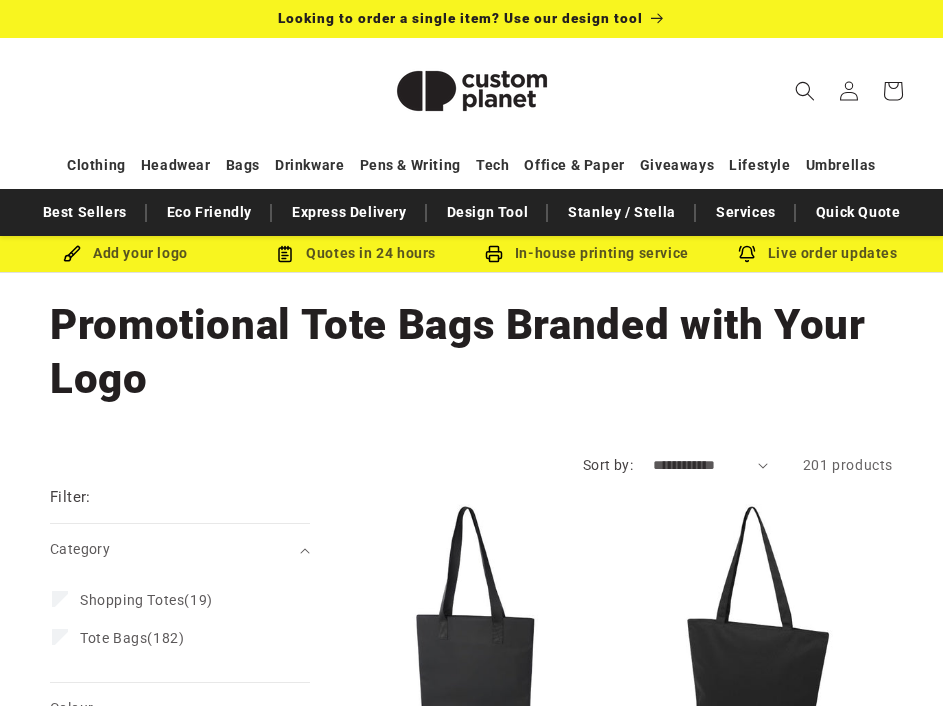 scroll, scrollTop: 0, scrollLeft: 0, axis: both 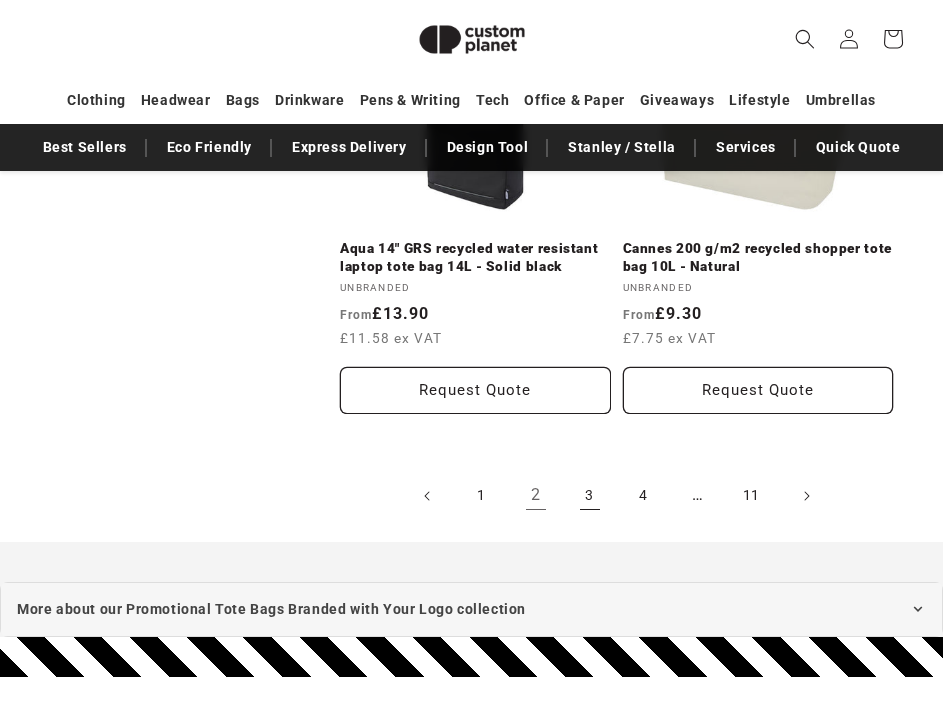 click on "3" at bounding box center (590, 496) 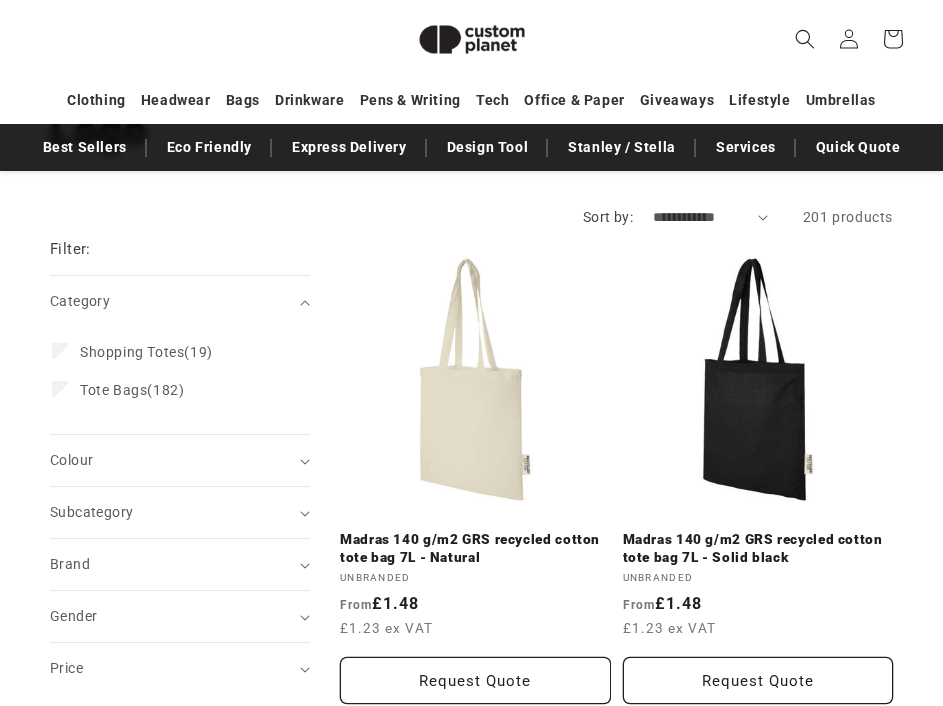 scroll, scrollTop: 333, scrollLeft: 0, axis: vertical 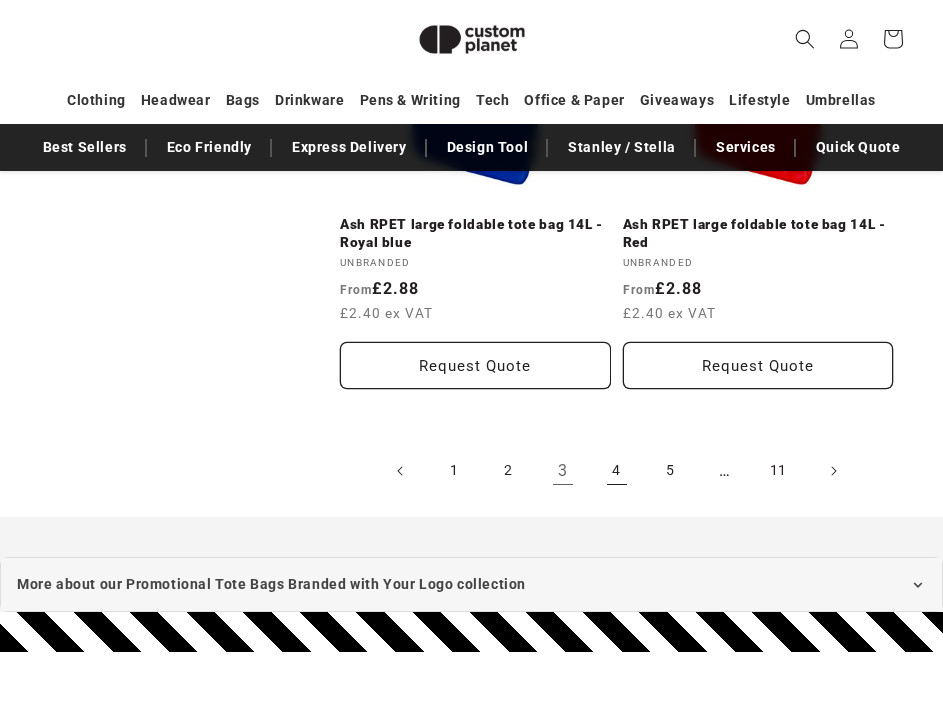 click on "4" at bounding box center (617, 471) 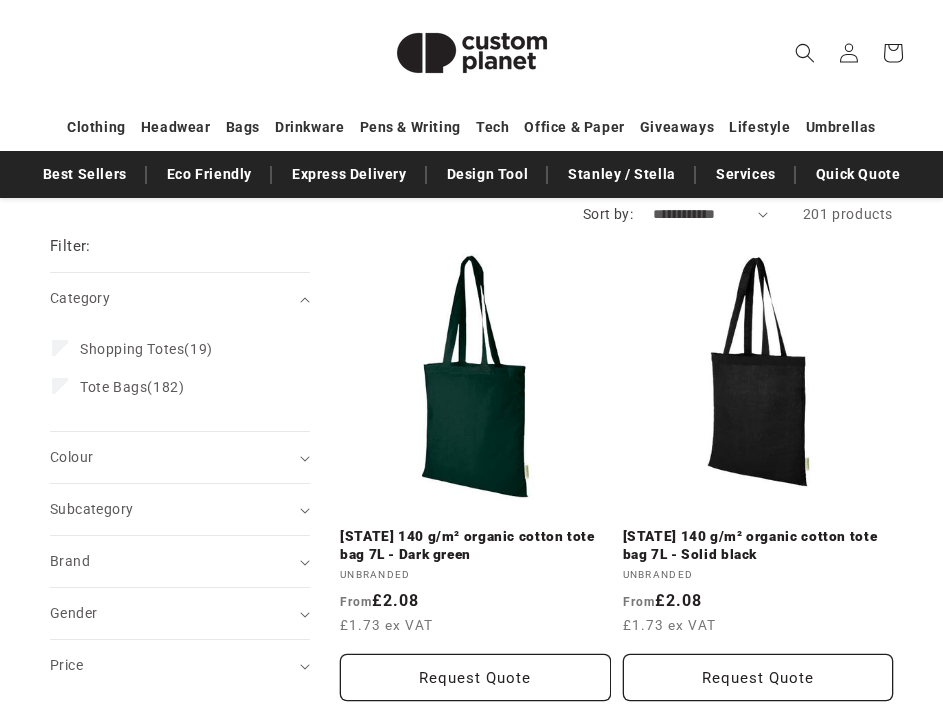 scroll, scrollTop: 293, scrollLeft: 0, axis: vertical 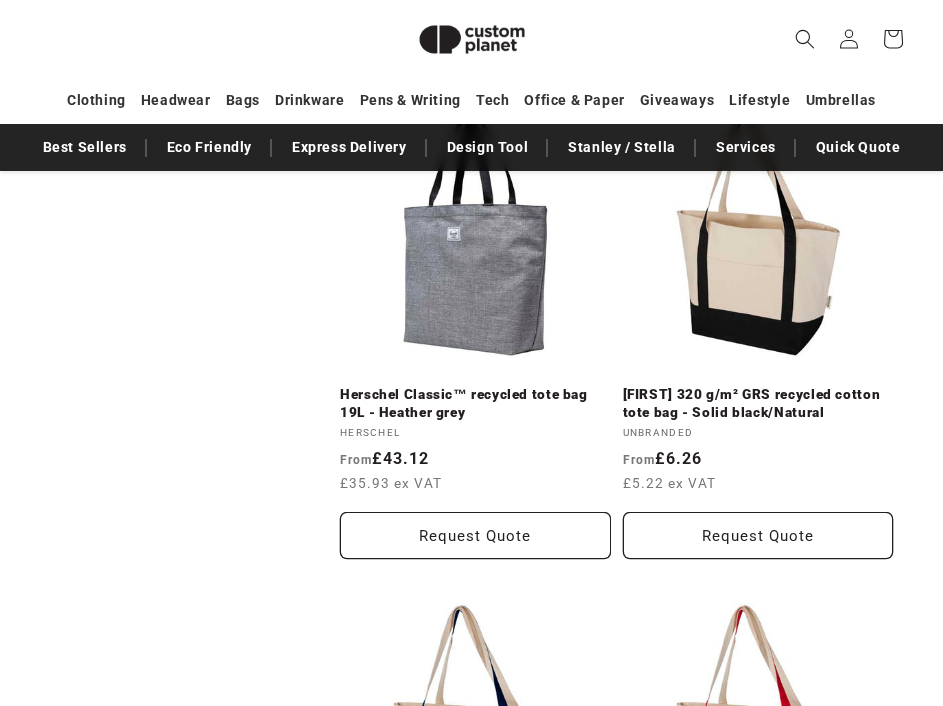 click on "[FIRST] 320 g/m² GRS recycled cotton tote bag - Solid black/Natural" at bounding box center (758, 403) 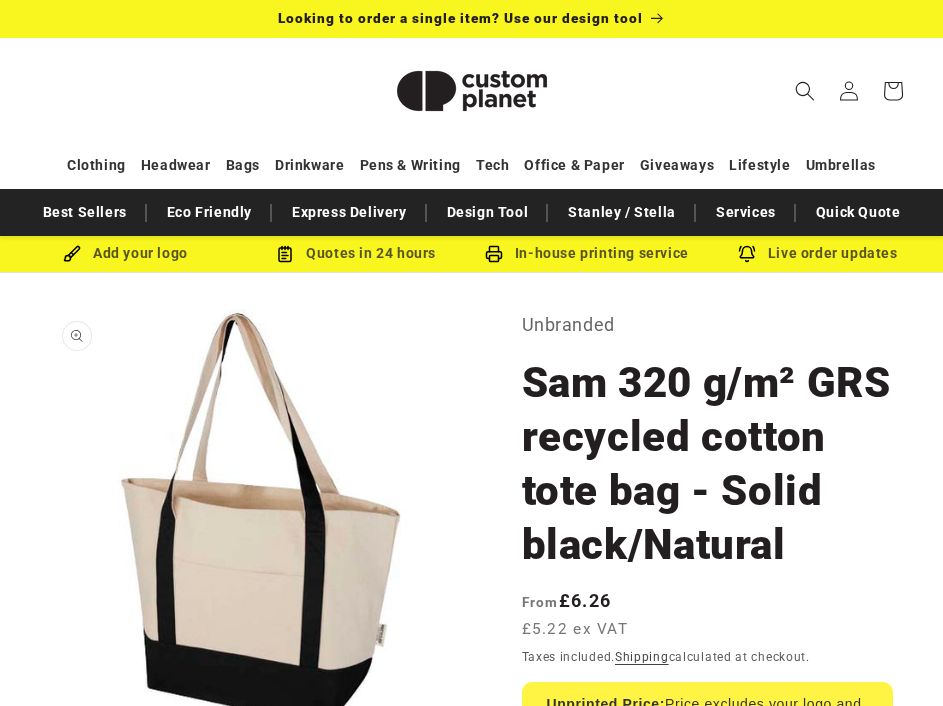 scroll, scrollTop: 0, scrollLeft: 0, axis: both 